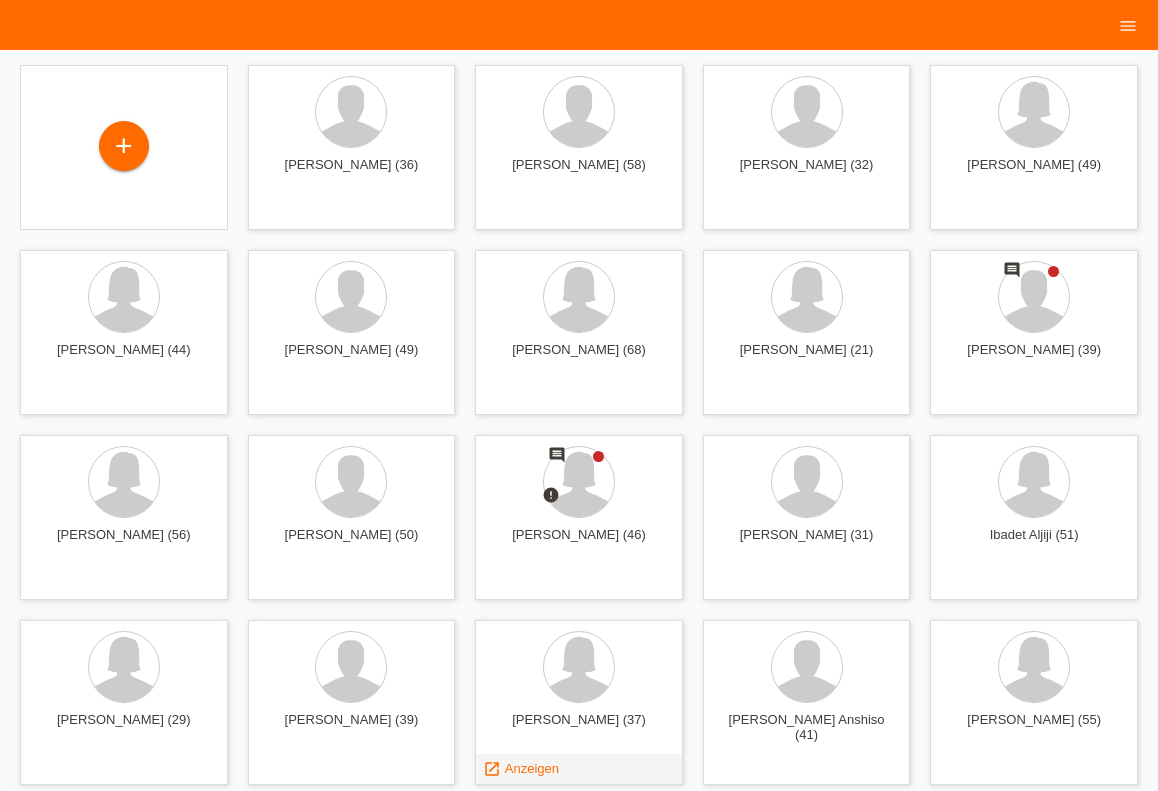 scroll, scrollTop: 0, scrollLeft: 0, axis: both 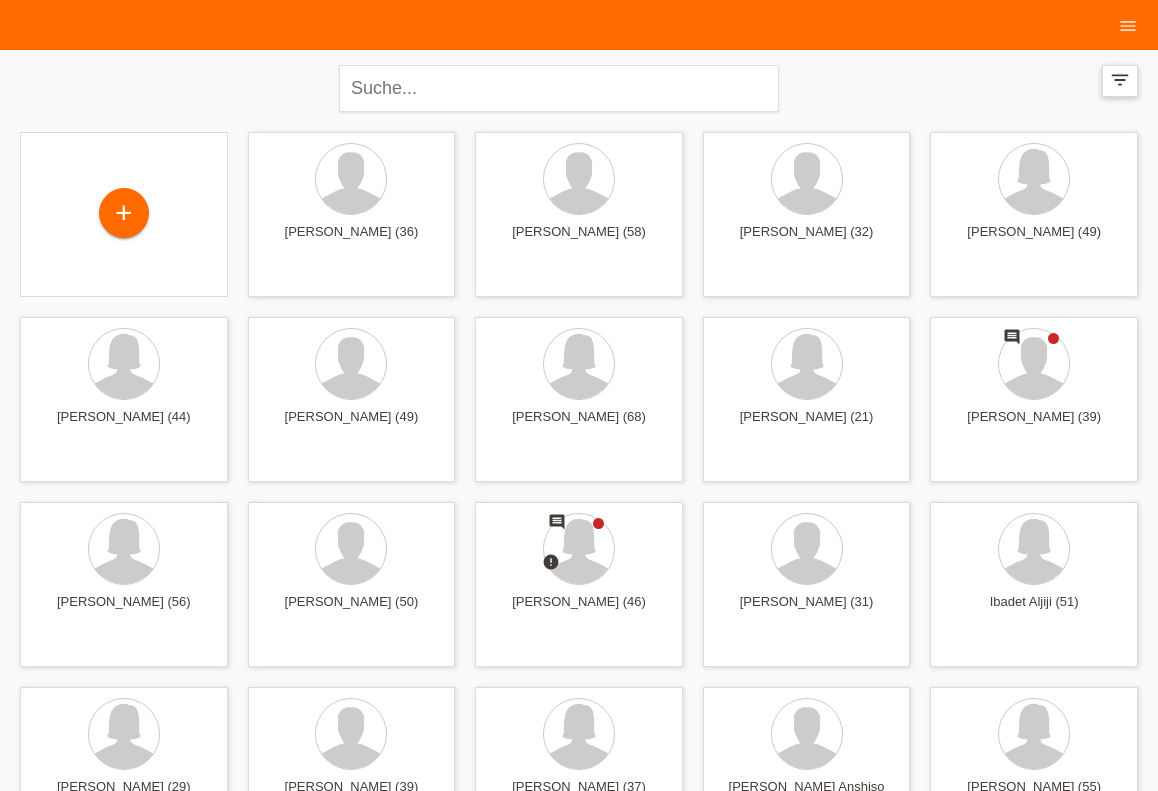 click on "filter_list" at bounding box center (1120, 81) 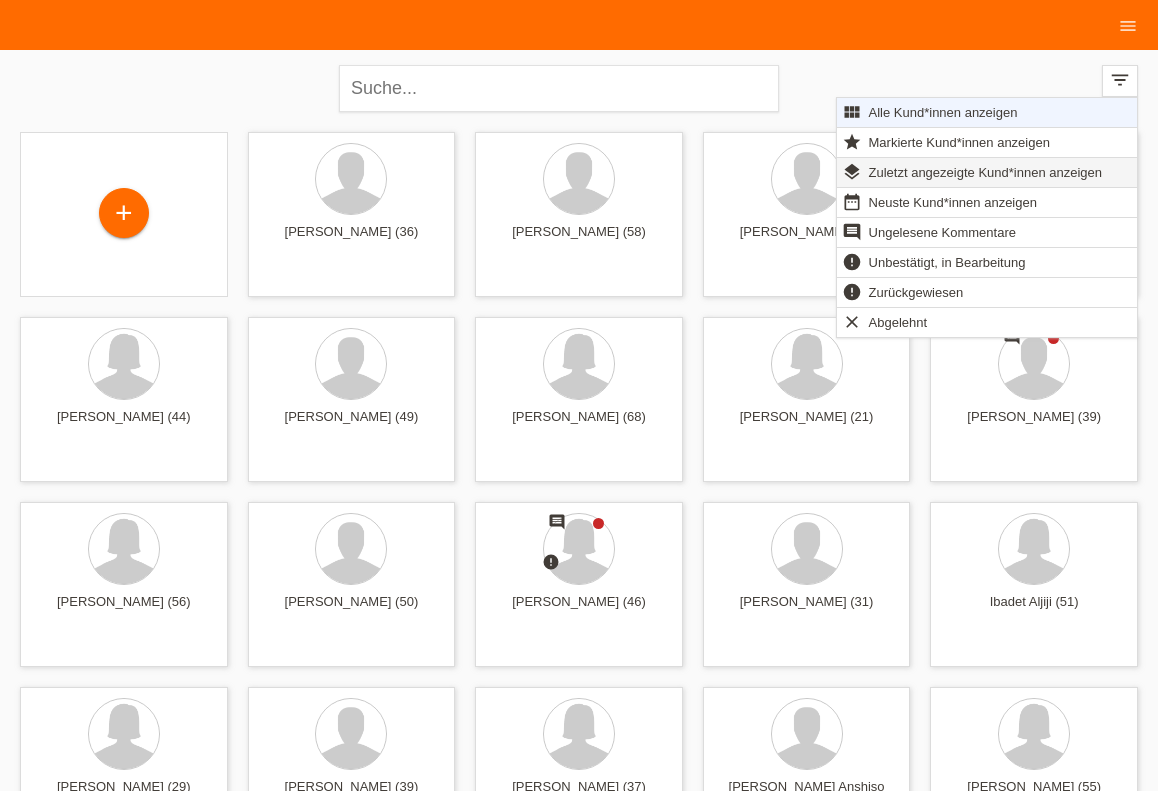 click on "Zuletzt angezeigte Kund*innen anzeigen" at bounding box center [985, 172] 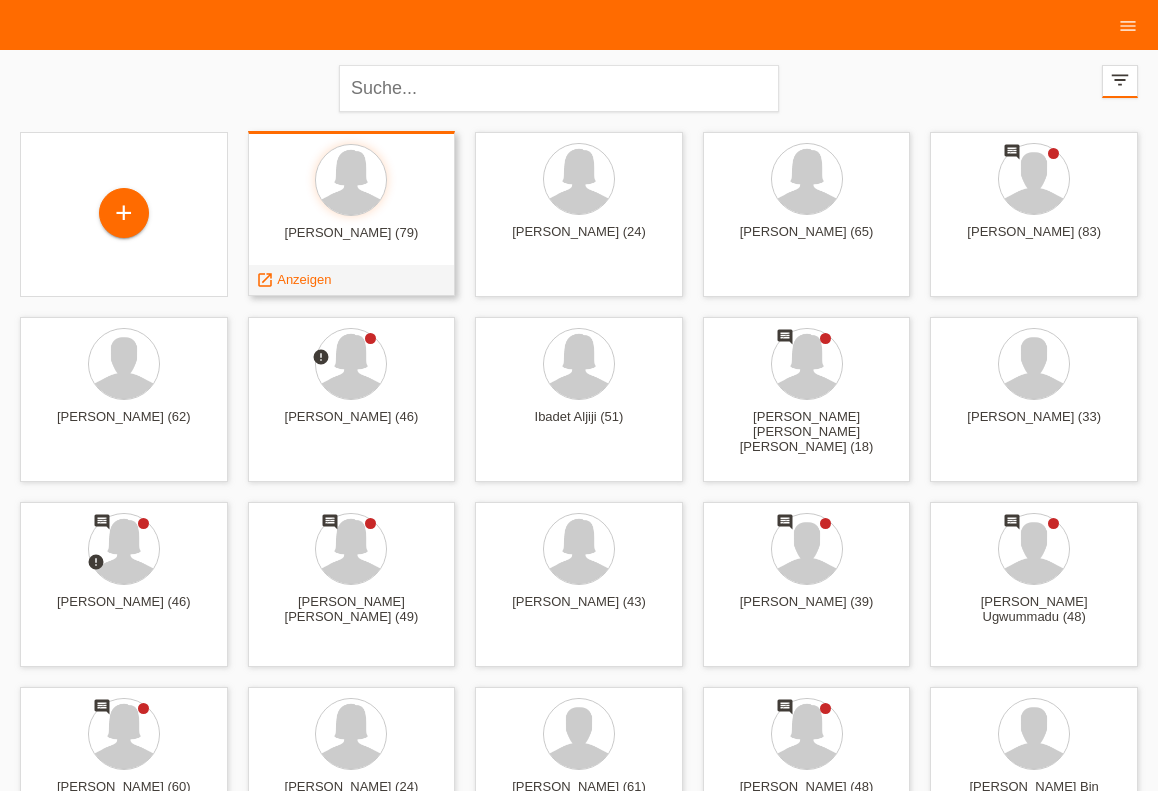 click on "Marlis Da Rin-Hanhart (79)" at bounding box center [352, 241] 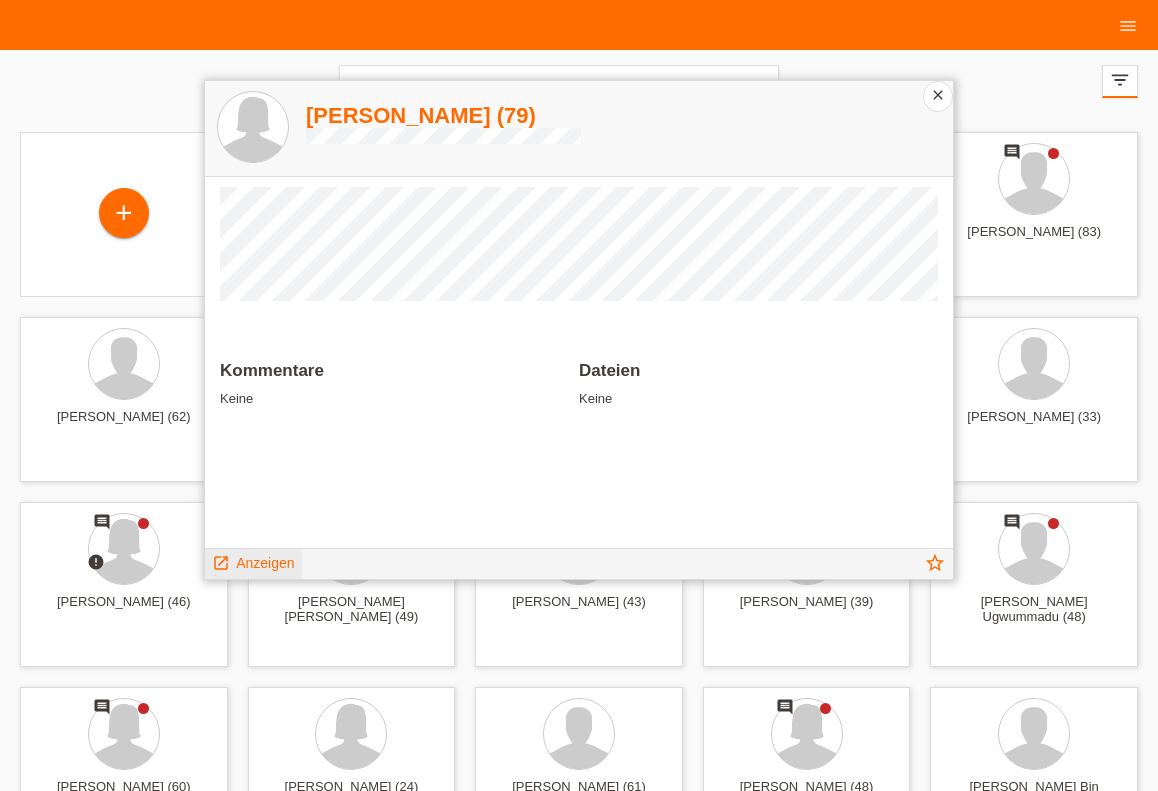 click on "Anzeigen" at bounding box center (265, 563) 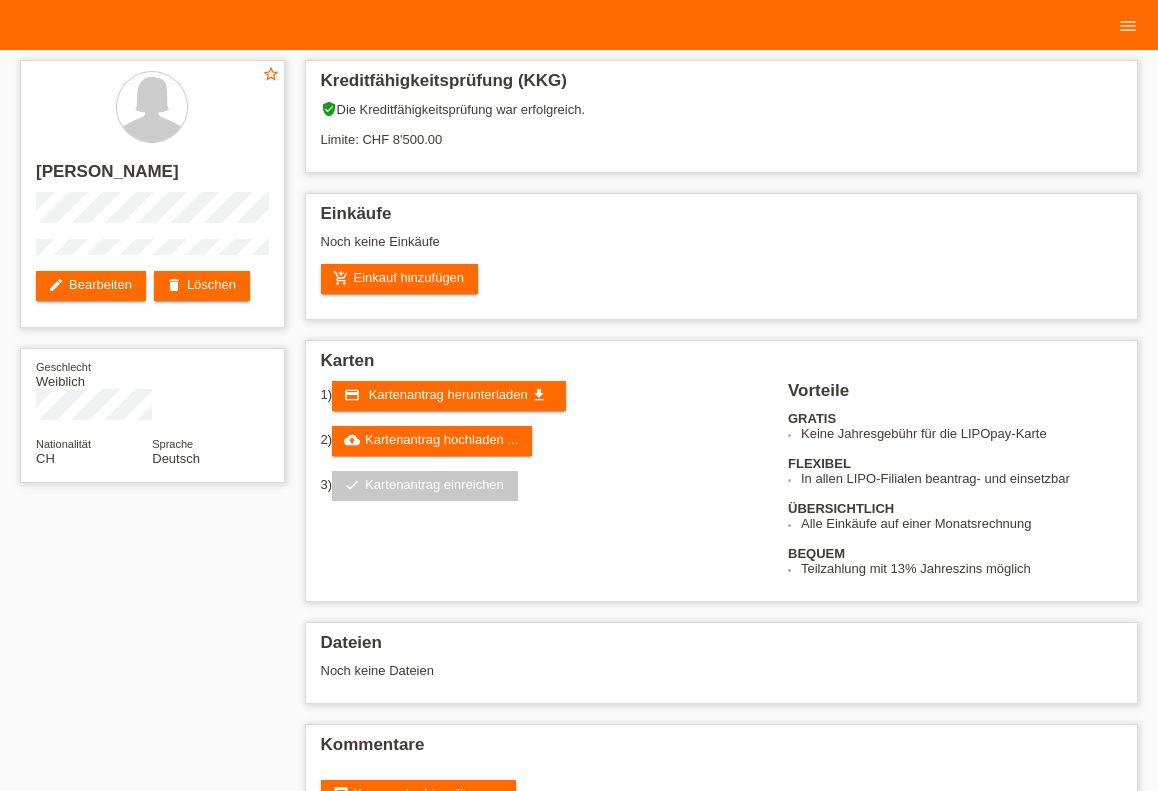 scroll, scrollTop: 0, scrollLeft: 0, axis: both 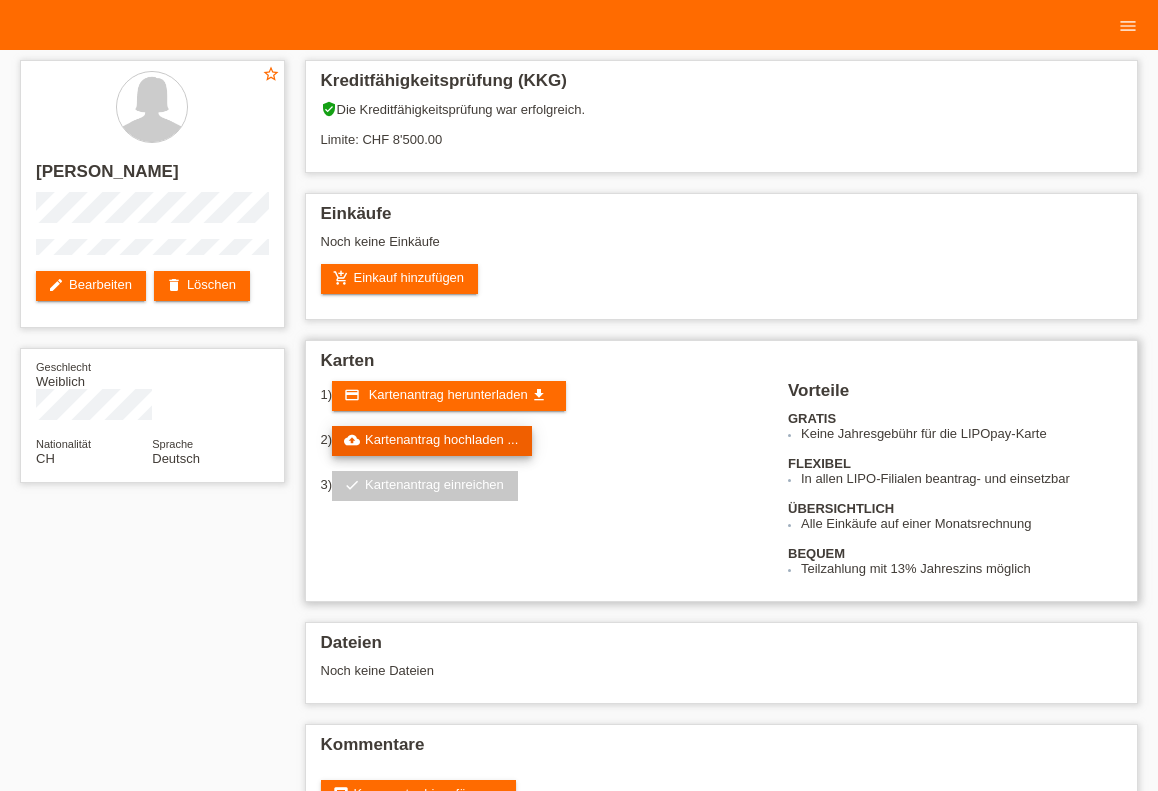 click on "cloud_upload  Kartenantrag hochladen ..." at bounding box center [432, 441] 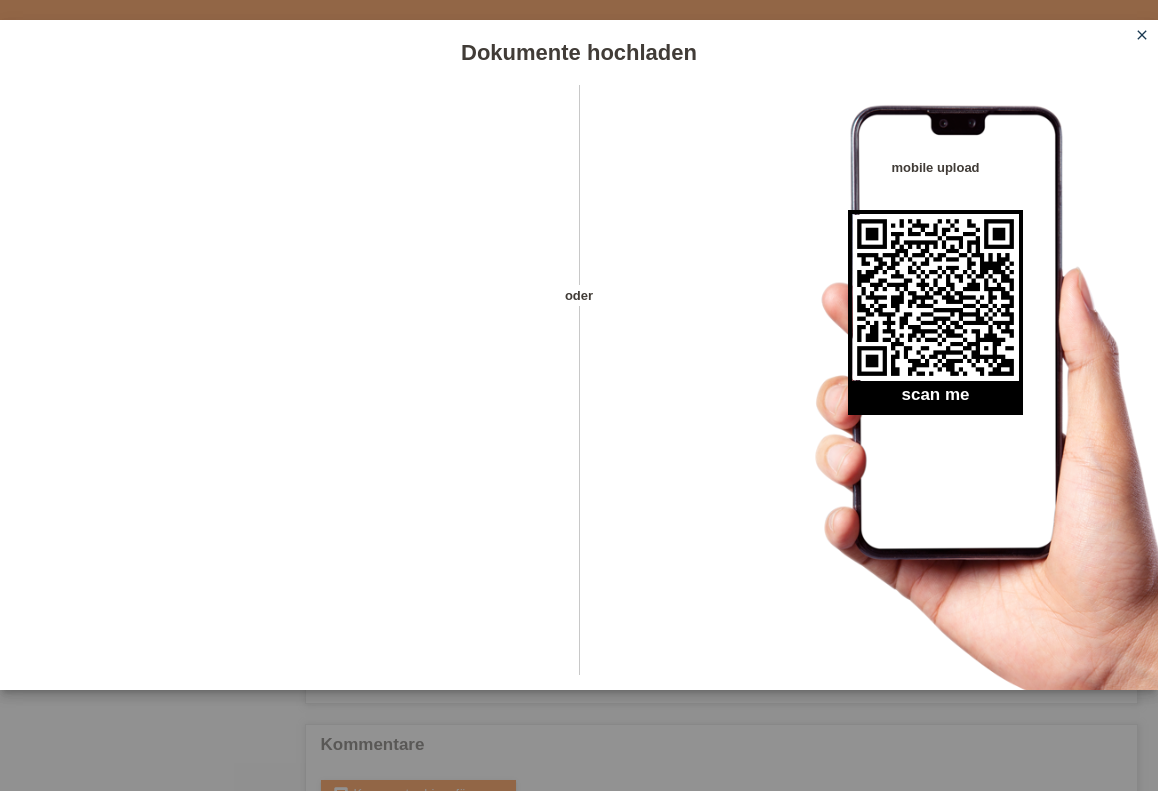 click on "close" at bounding box center [1142, 36] 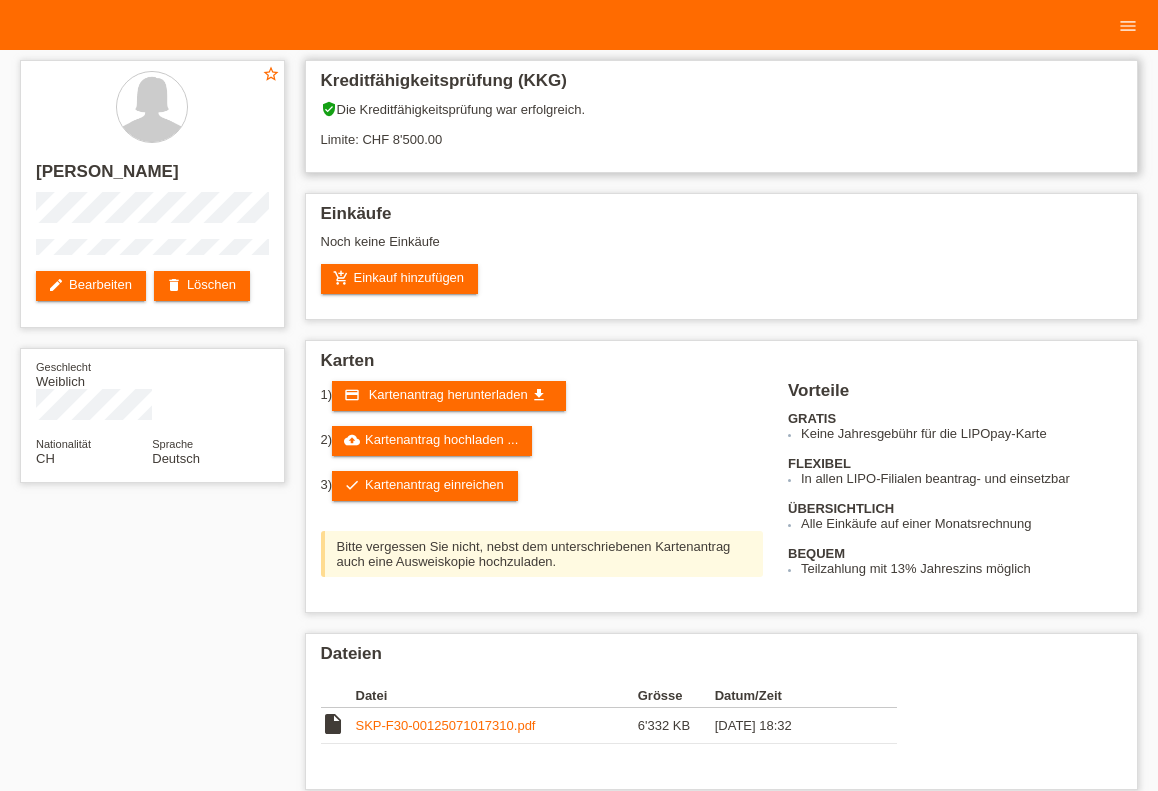 scroll, scrollTop: 0, scrollLeft: 0, axis: both 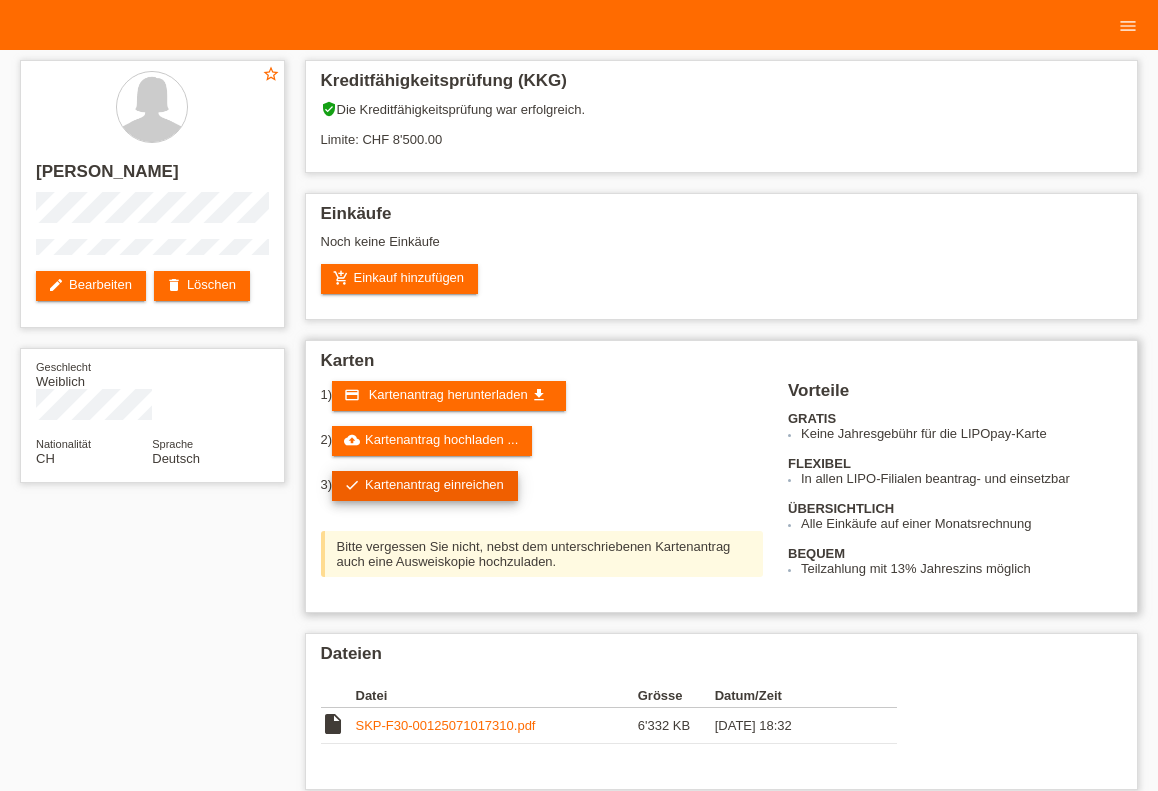 click on "check  Kartenantrag einreichen" at bounding box center (425, 486) 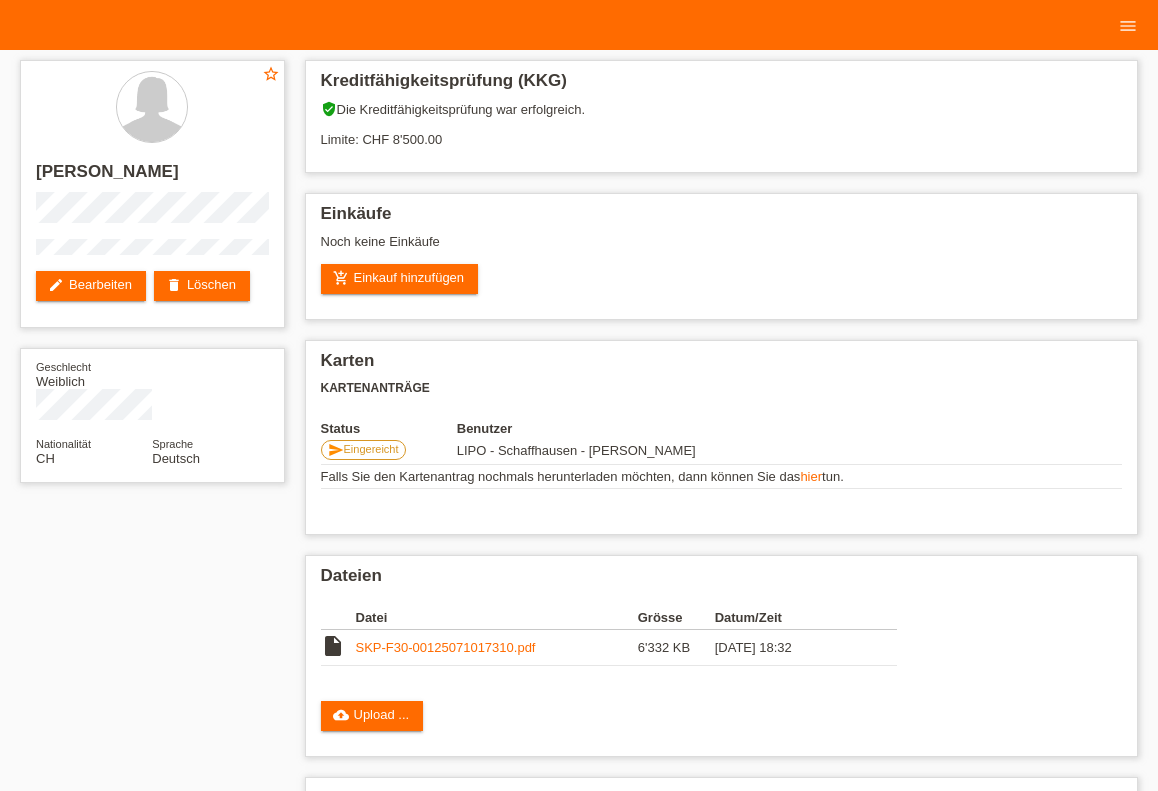 scroll, scrollTop: 0, scrollLeft: 0, axis: both 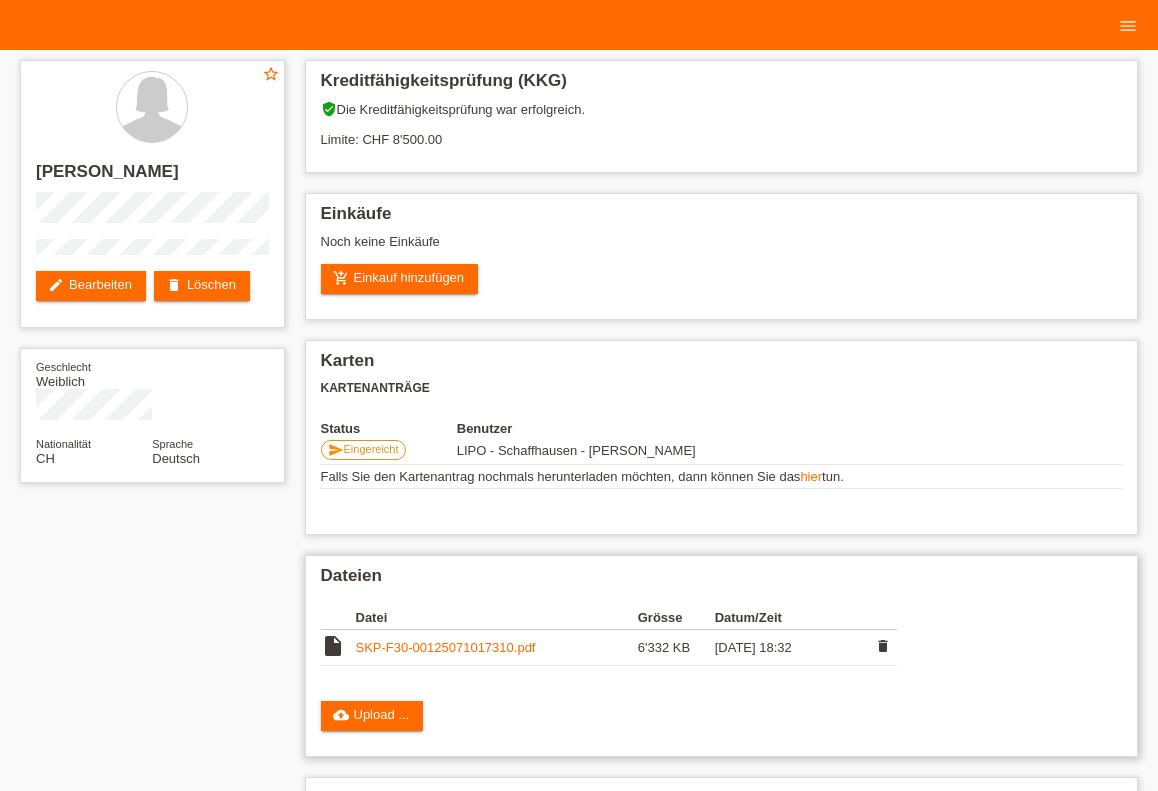 click on "SKP-F30-00125071017310.pdf" at bounding box center [446, 647] 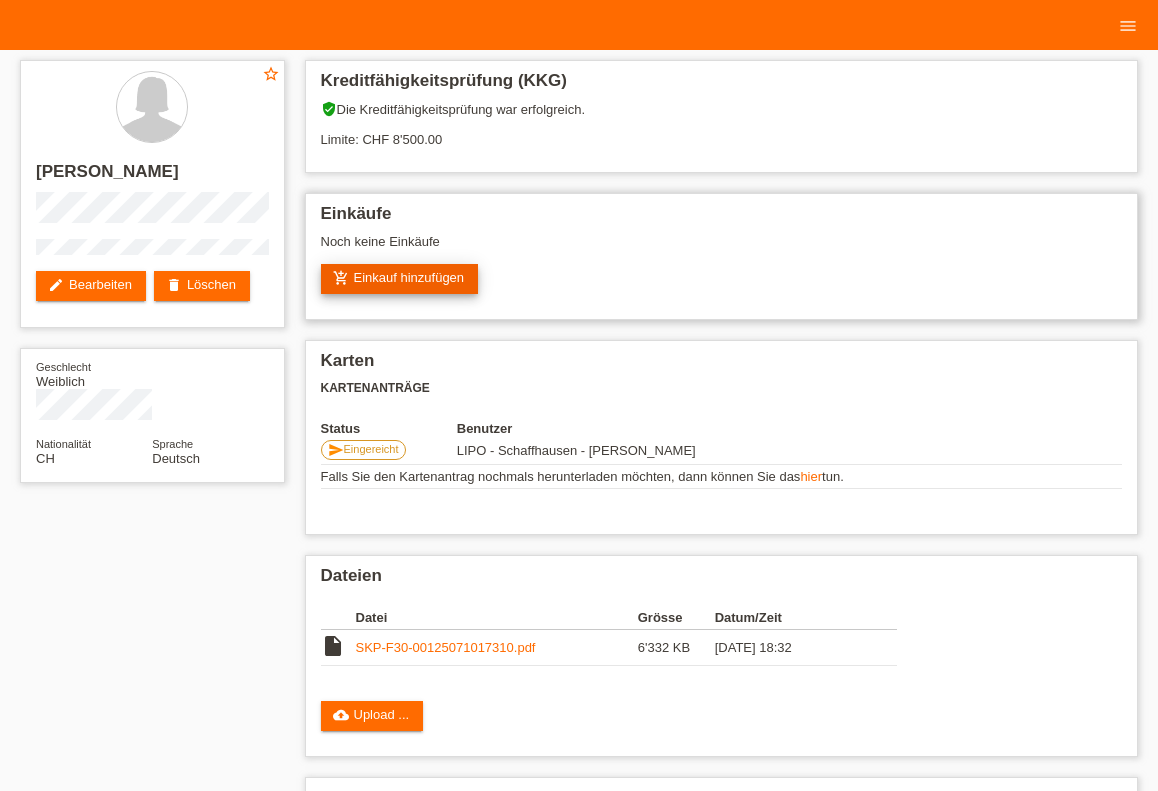 click on "add_shopping_cart" at bounding box center [341, 278] 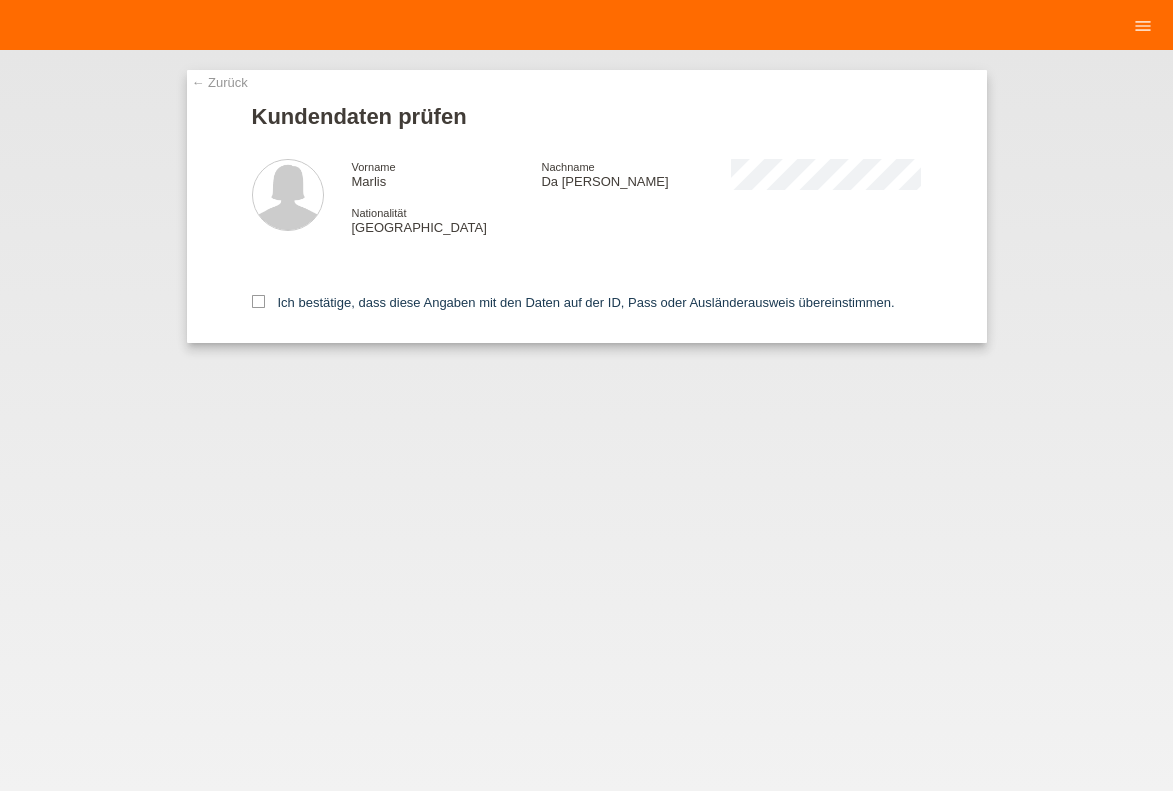 scroll, scrollTop: 0, scrollLeft: 0, axis: both 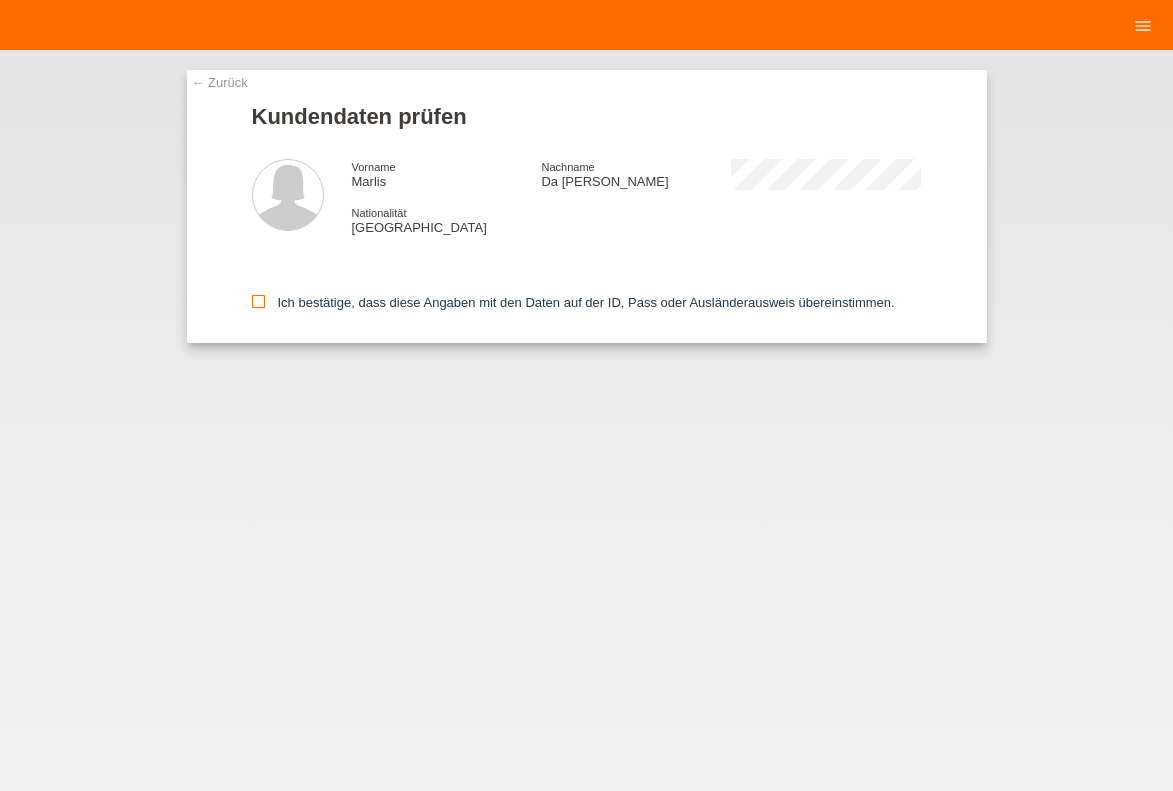 click on "Ich bestätige, dass diese Angaben mit den Daten auf der ID, Pass oder Ausländerausweis übereinstimmen." at bounding box center [573, 302] 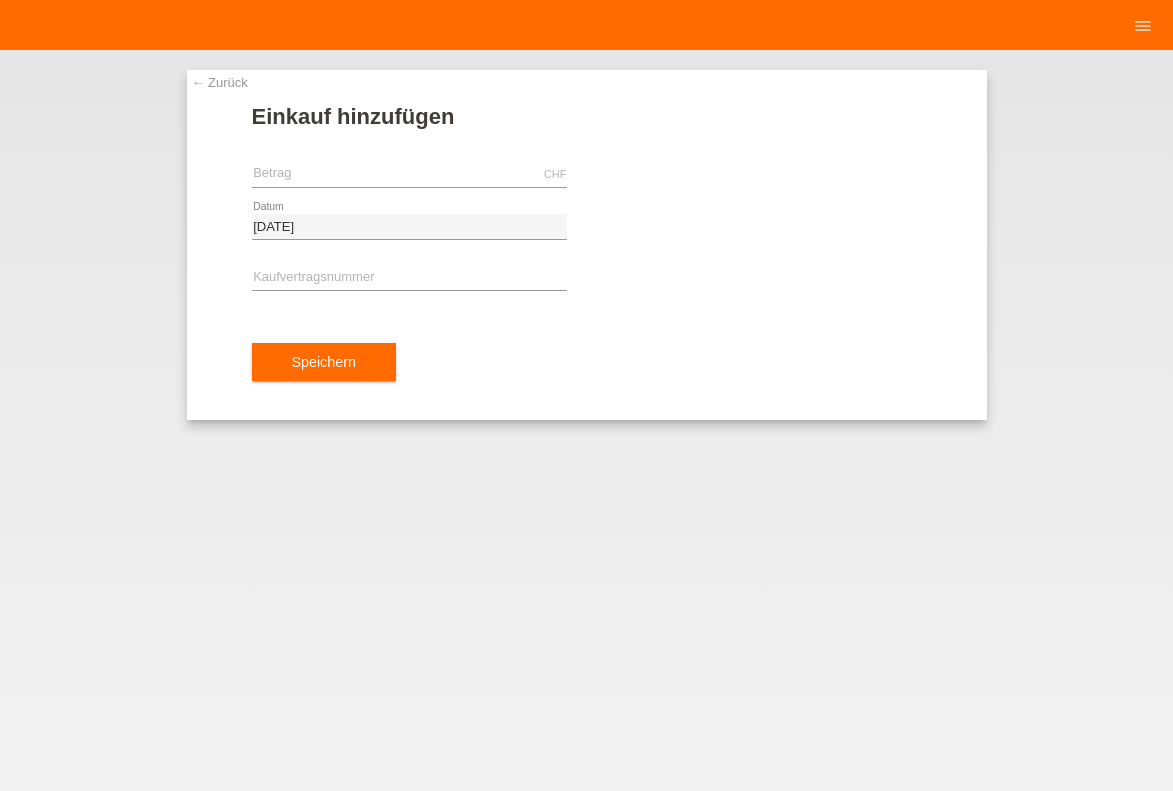 scroll, scrollTop: 0, scrollLeft: 0, axis: both 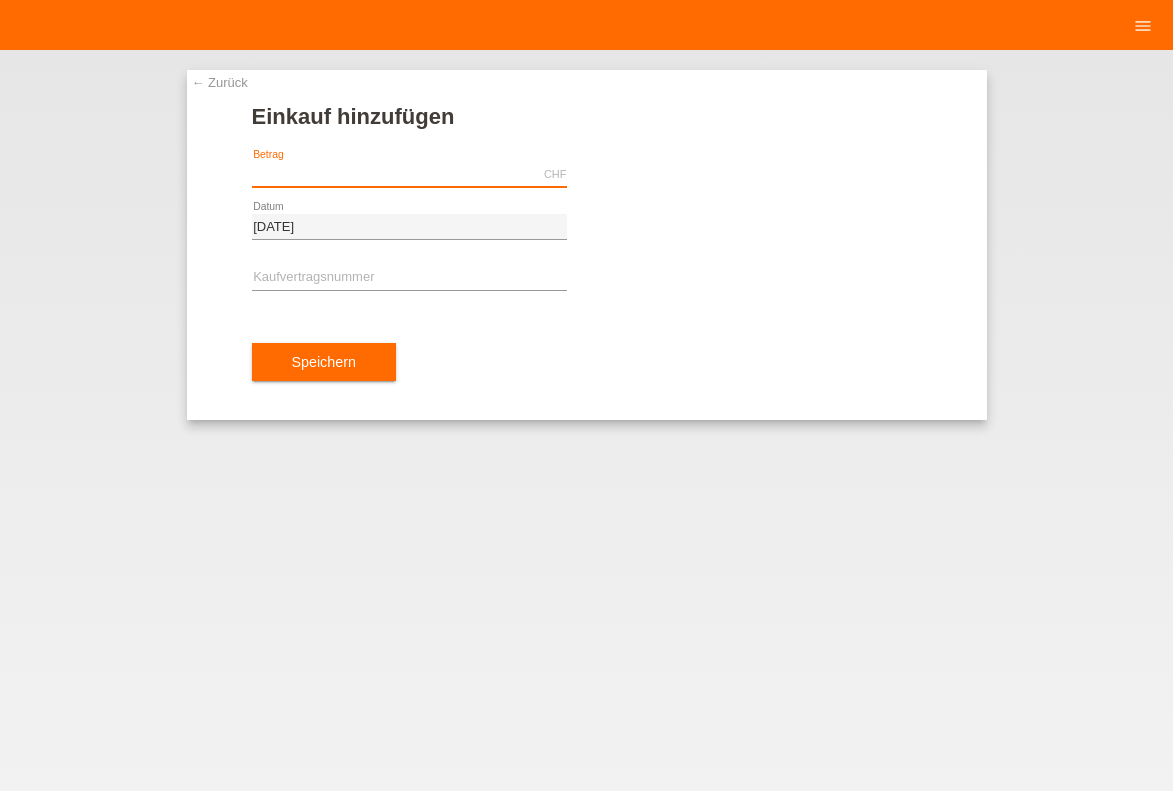 click at bounding box center (409, 174) 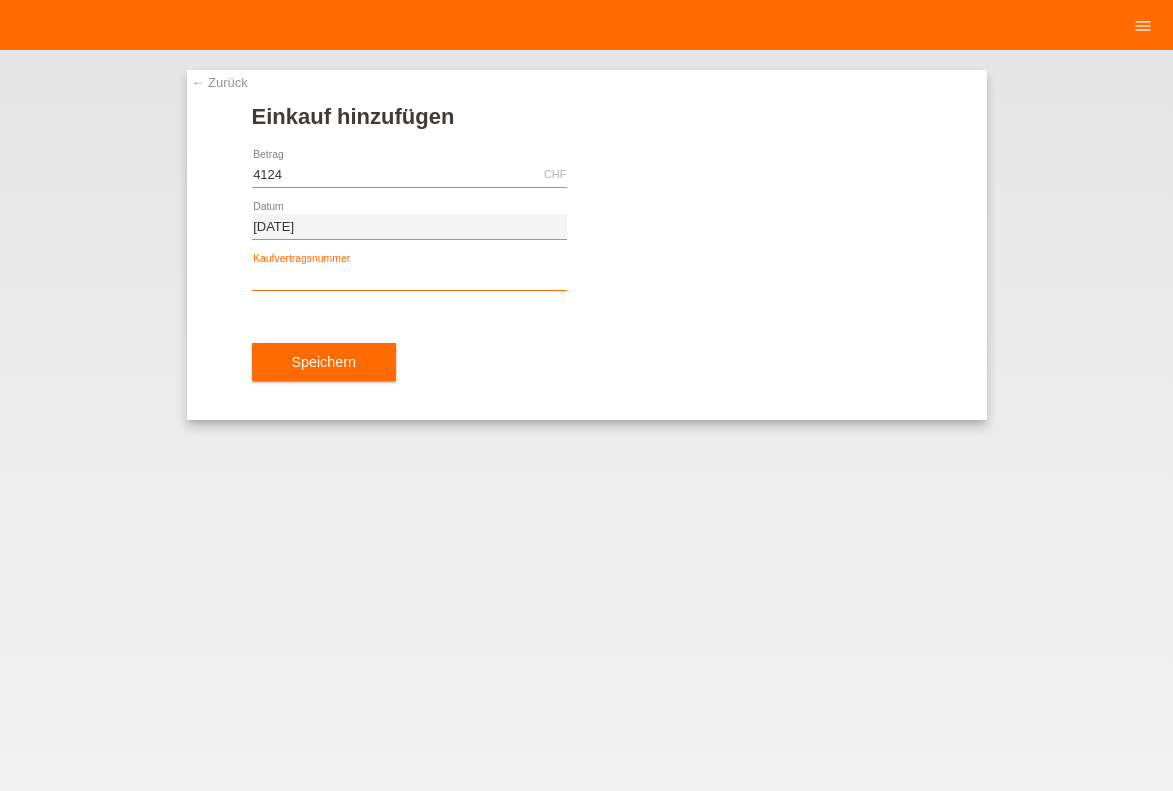 type on "4124.00" 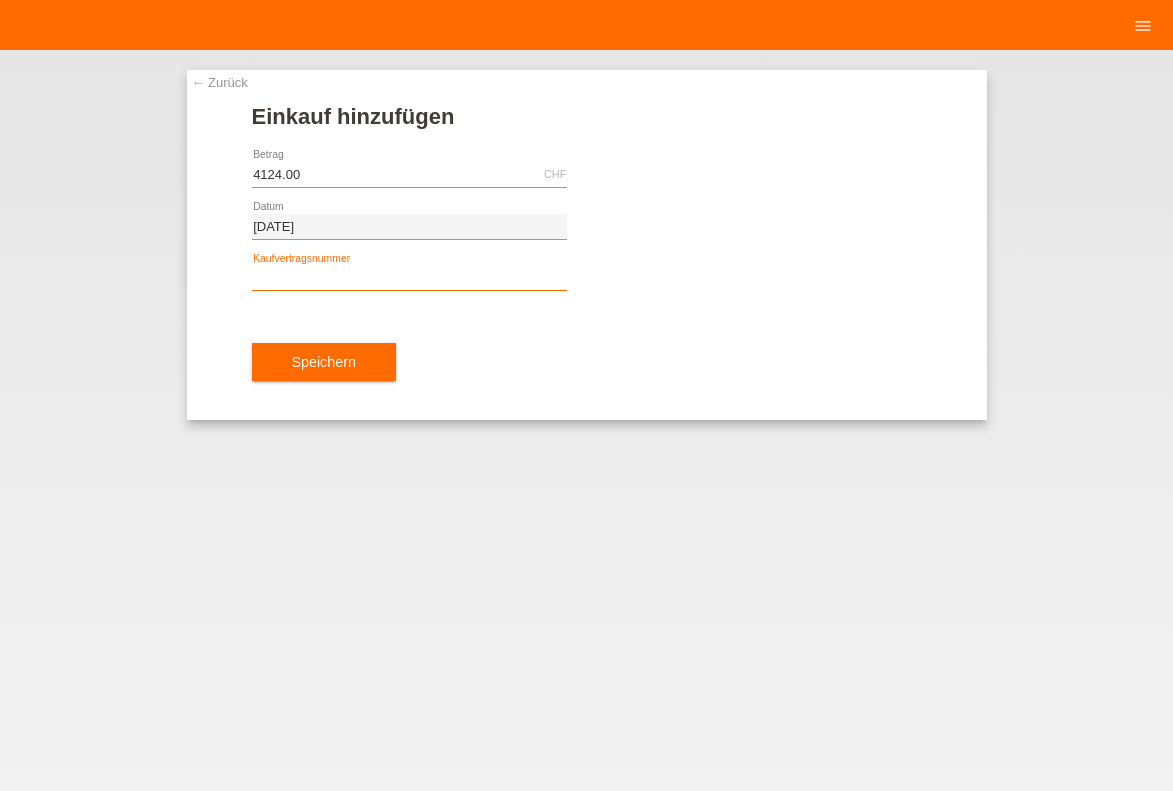 click at bounding box center [409, 278] 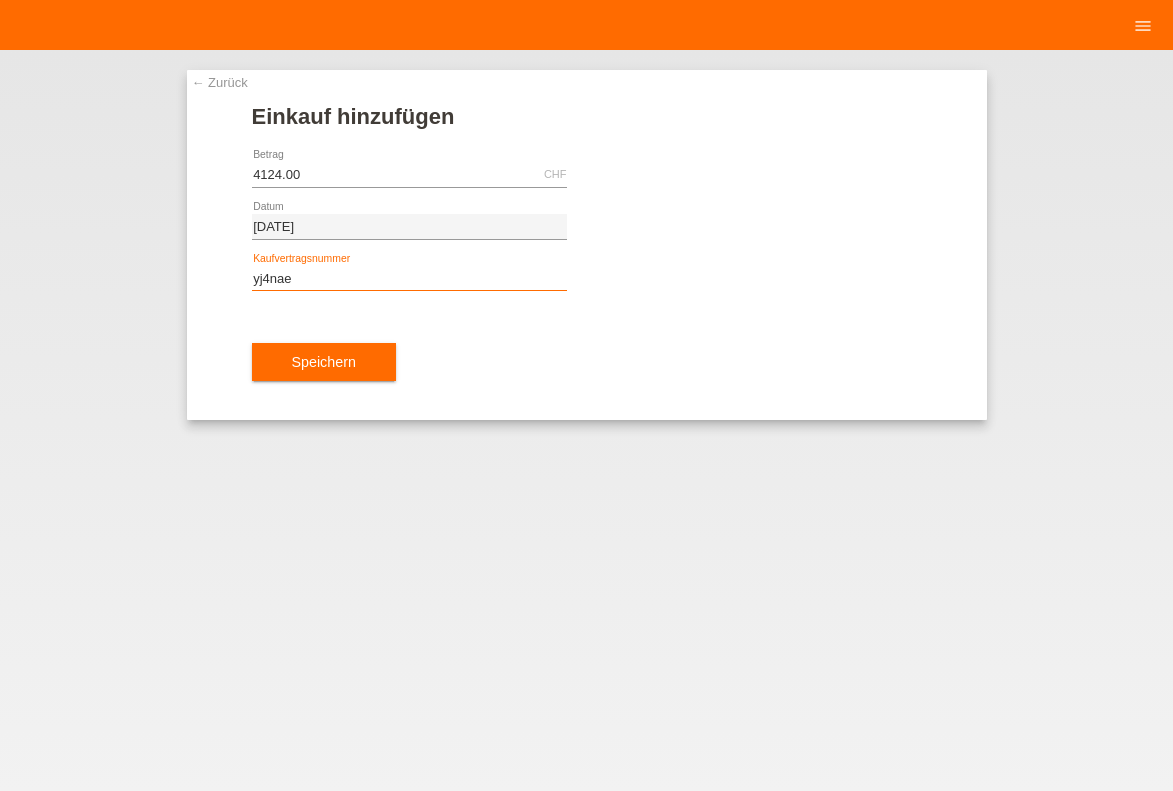 type on "yj4nae" 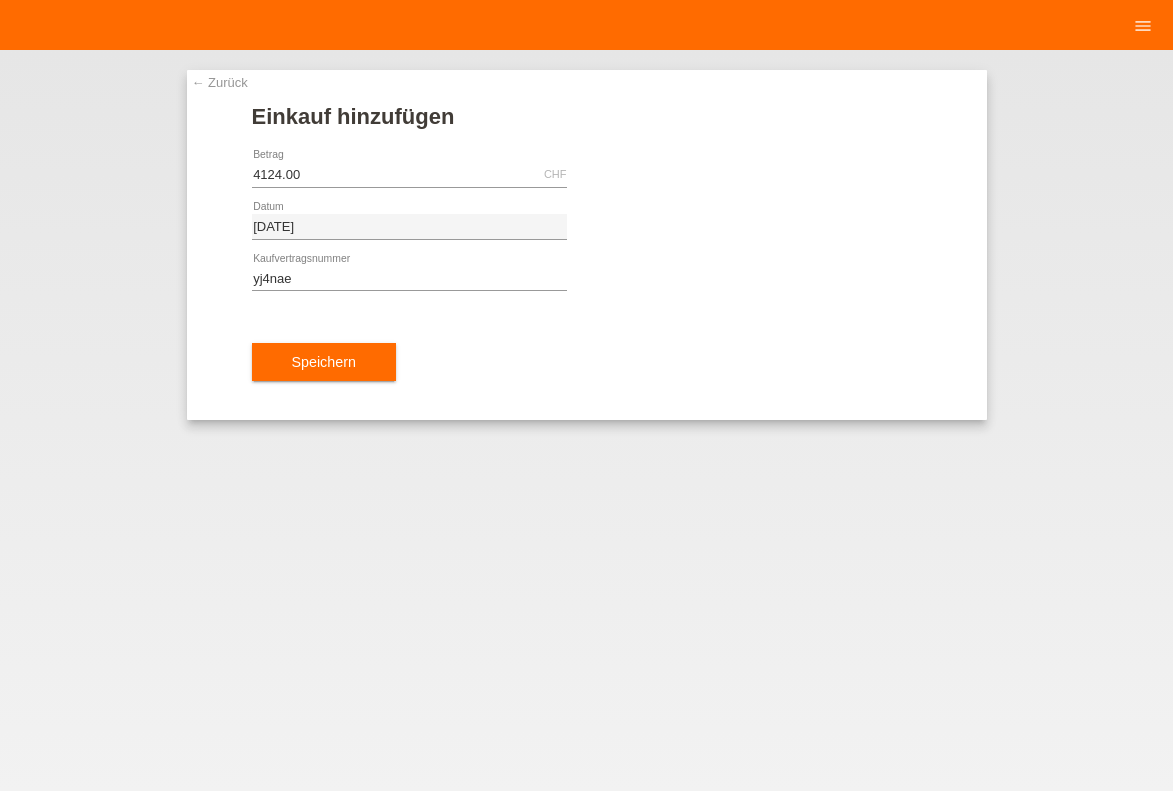 click on "Speichern" at bounding box center [587, 362] 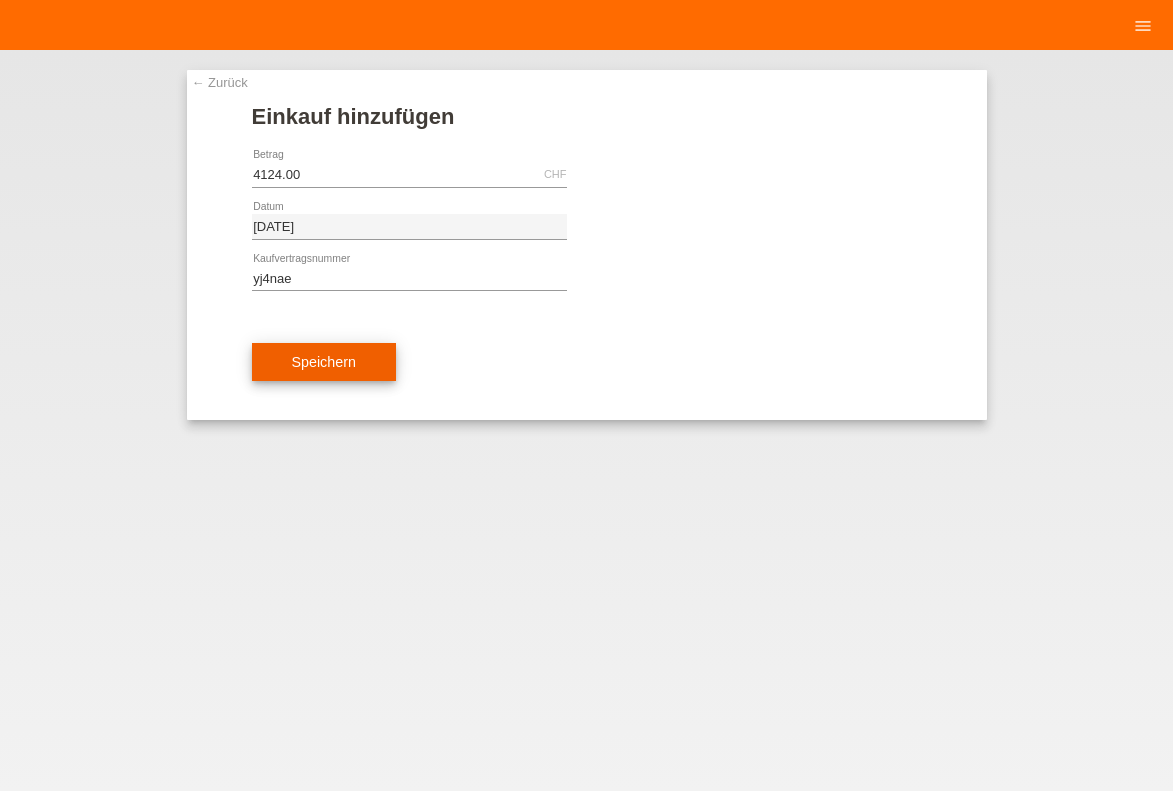 click on "Speichern" at bounding box center [324, 362] 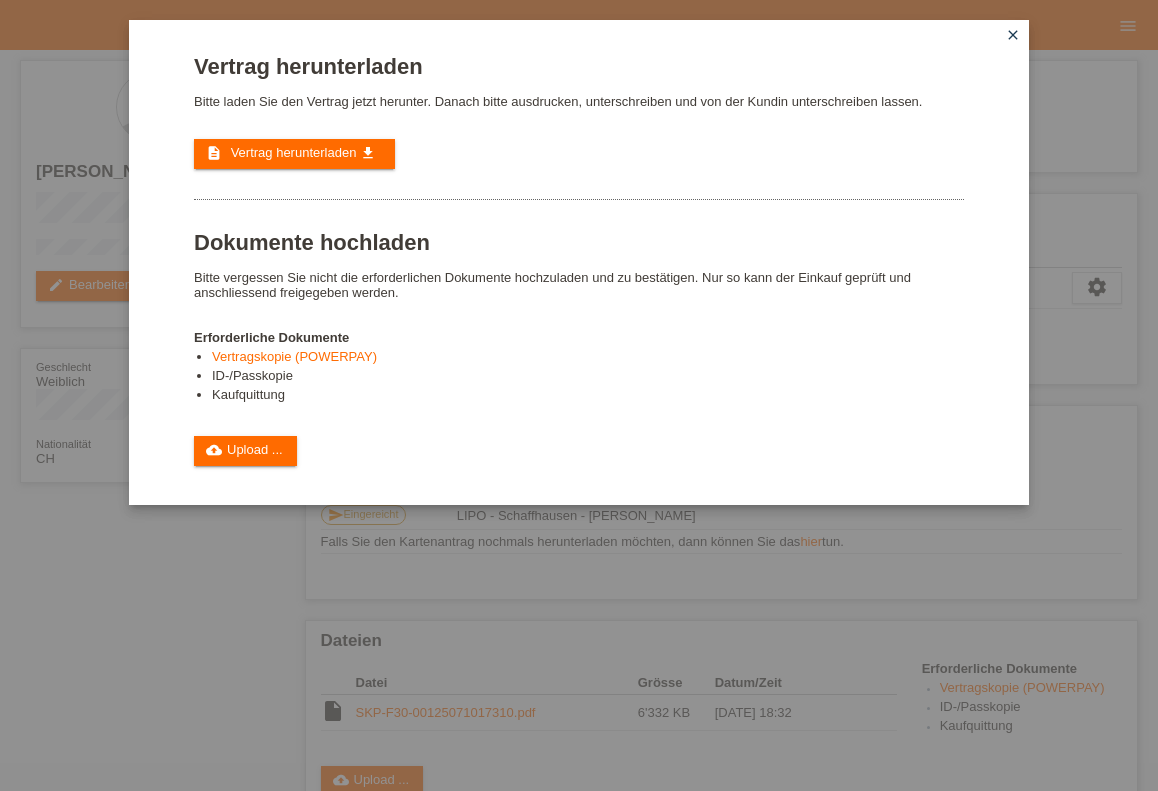 scroll, scrollTop: 0, scrollLeft: 0, axis: both 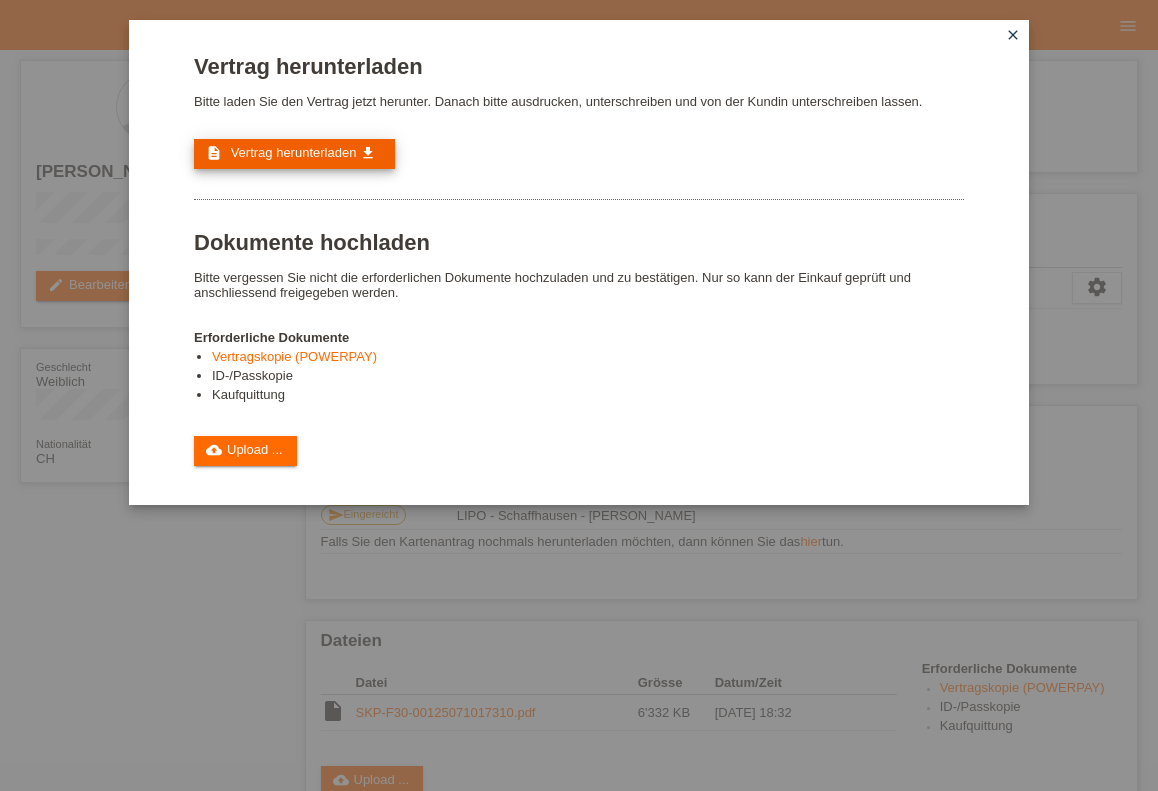 click on "description   Vertrag herunterladen   get_app" at bounding box center (294, 154) 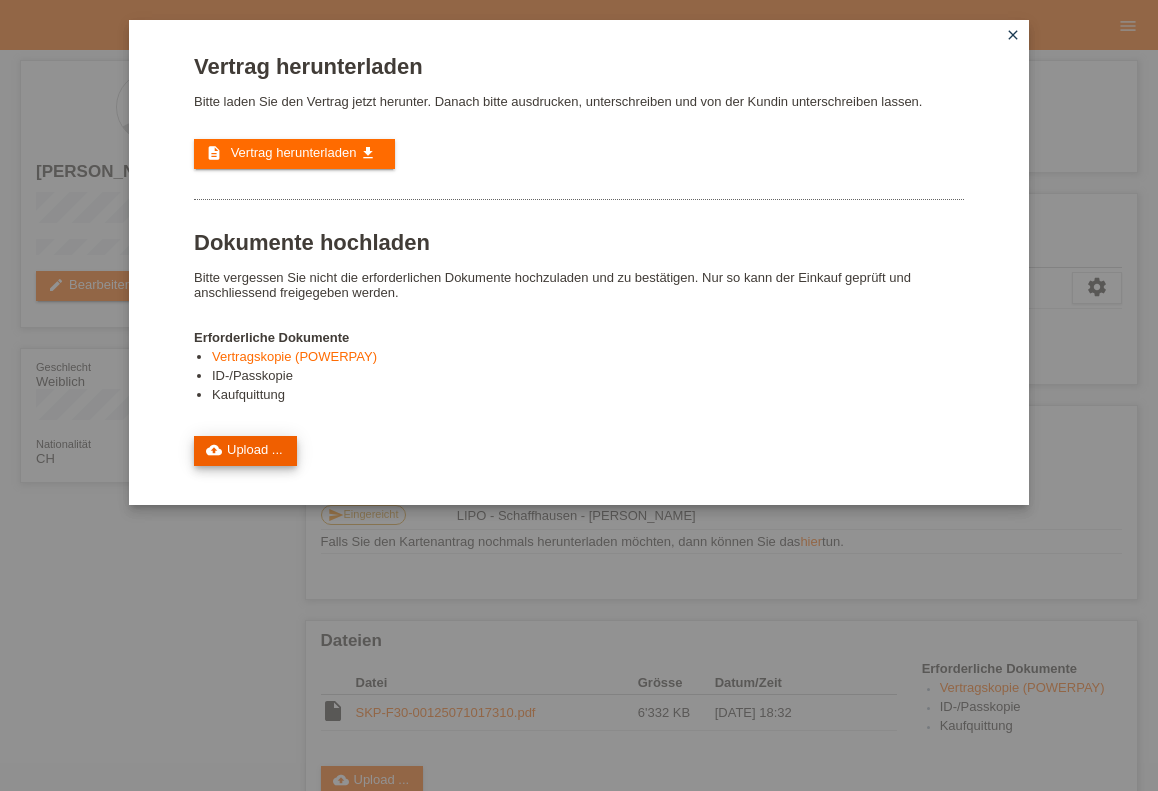 click on "cloud_upload  Upload ..." at bounding box center [245, 451] 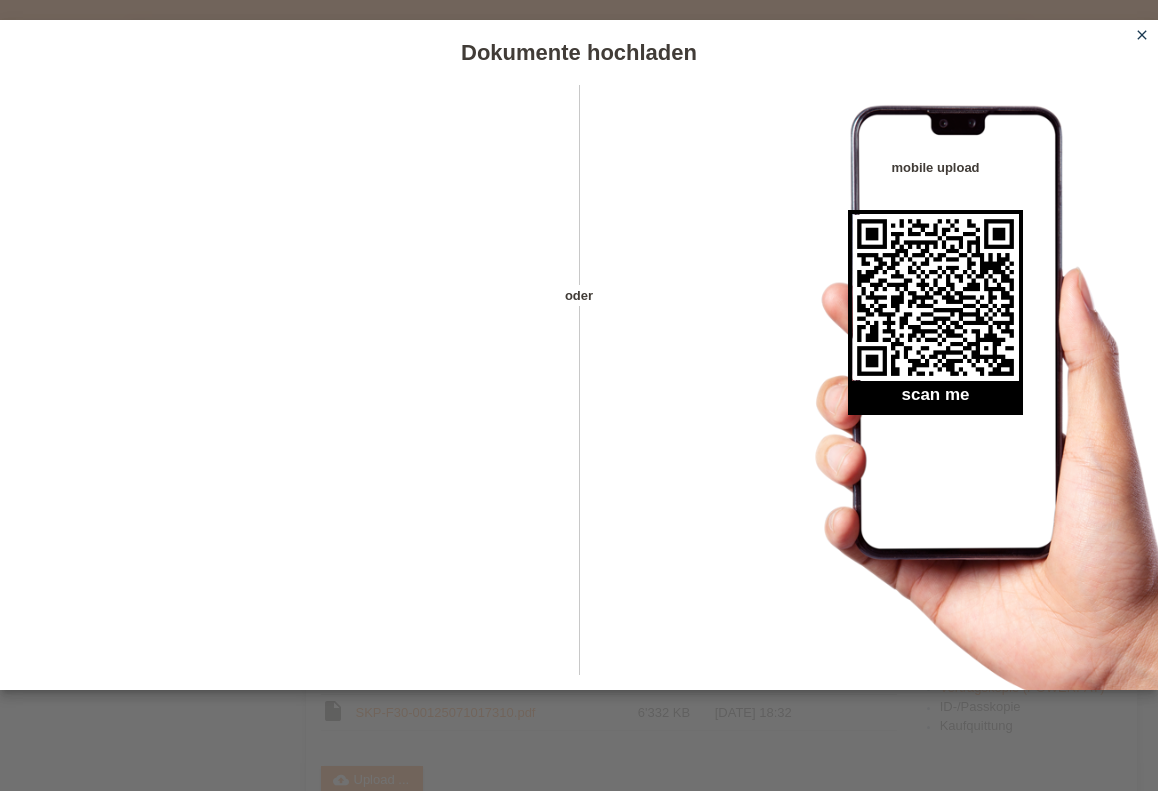 click on "close" at bounding box center [1142, 35] 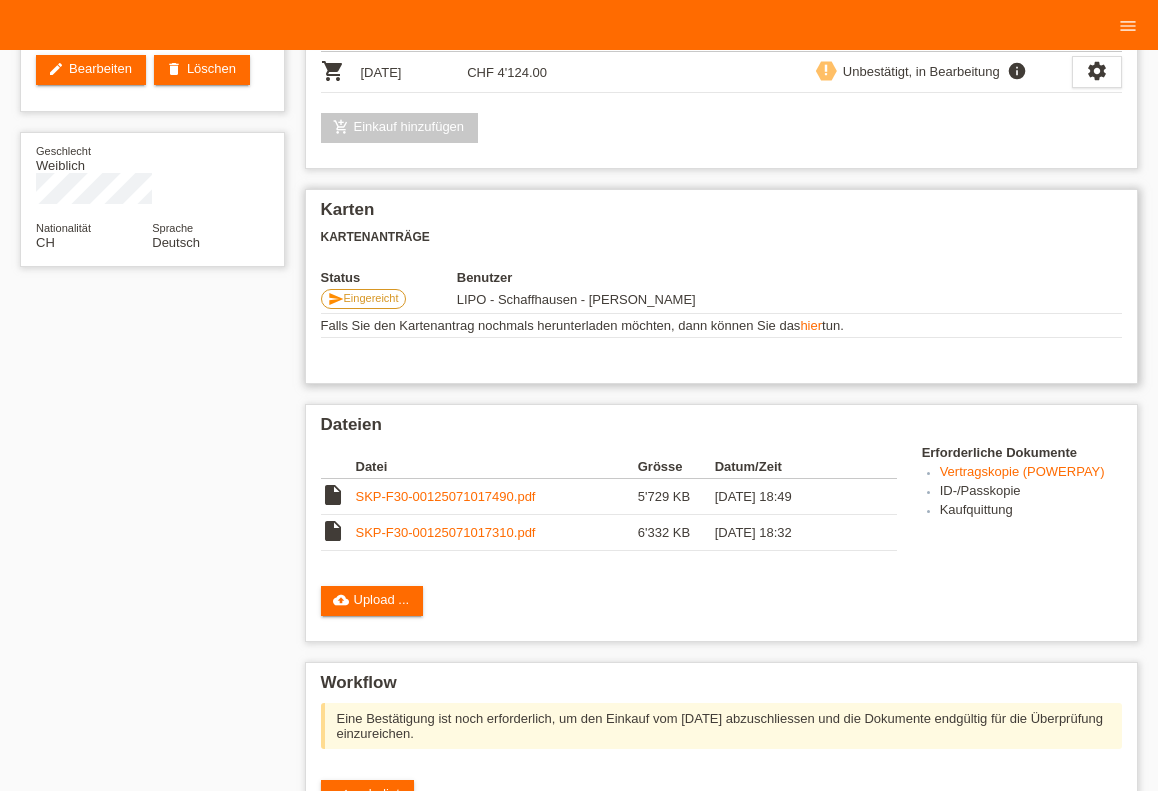 scroll, scrollTop: 330, scrollLeft: 0, axis: vertical 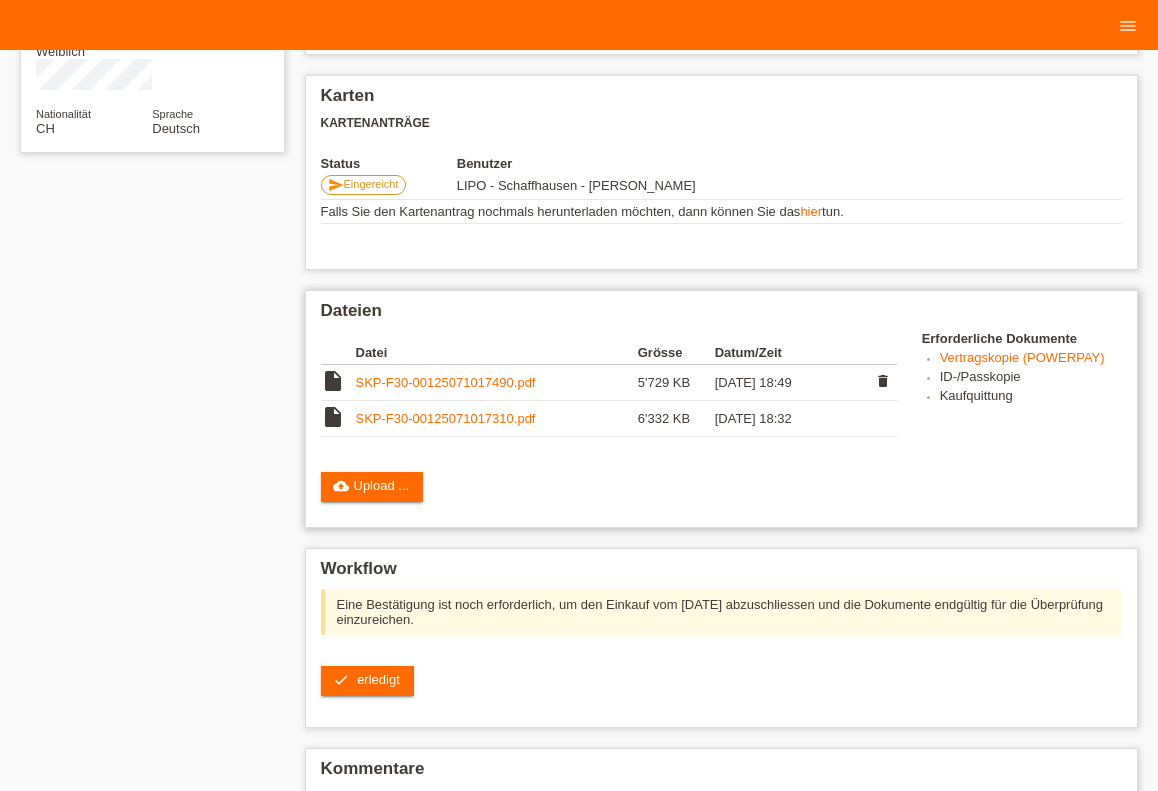click on "SKP-F30-00125071017490.pdf" at bounding box center (446, 382) 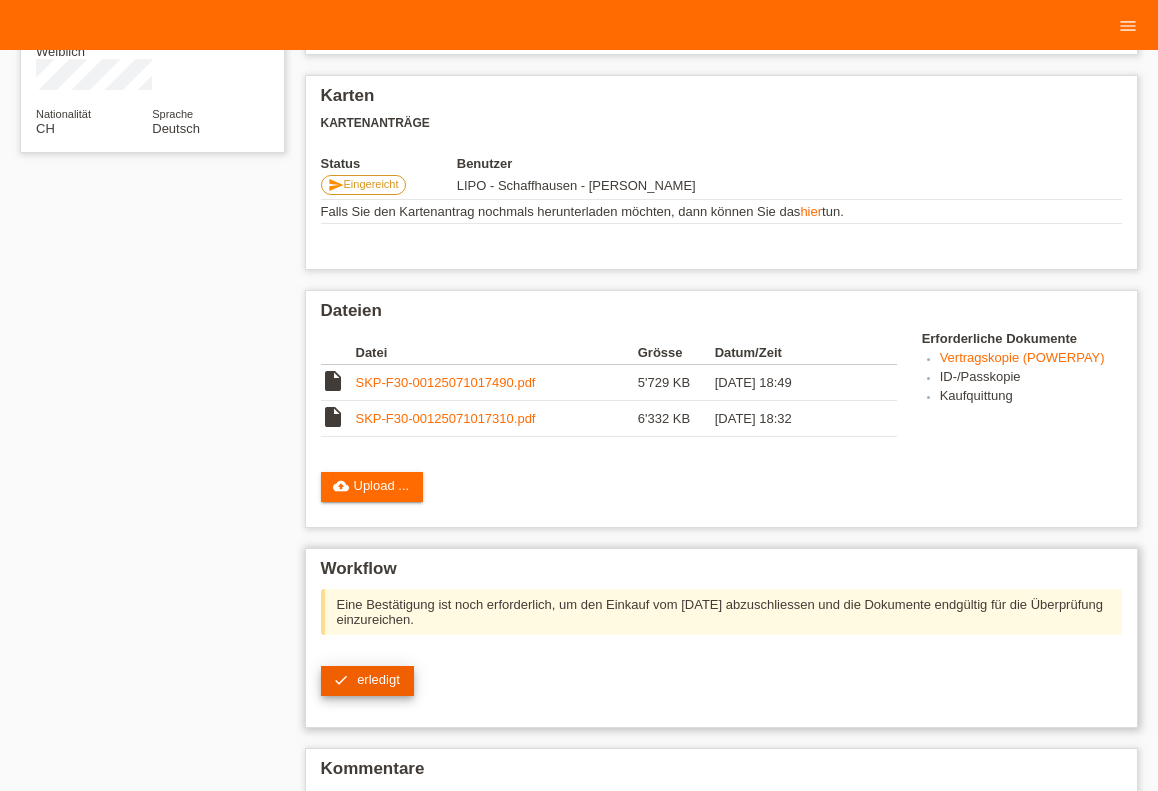 click on "erledigt" at bounding box center (378, 679) 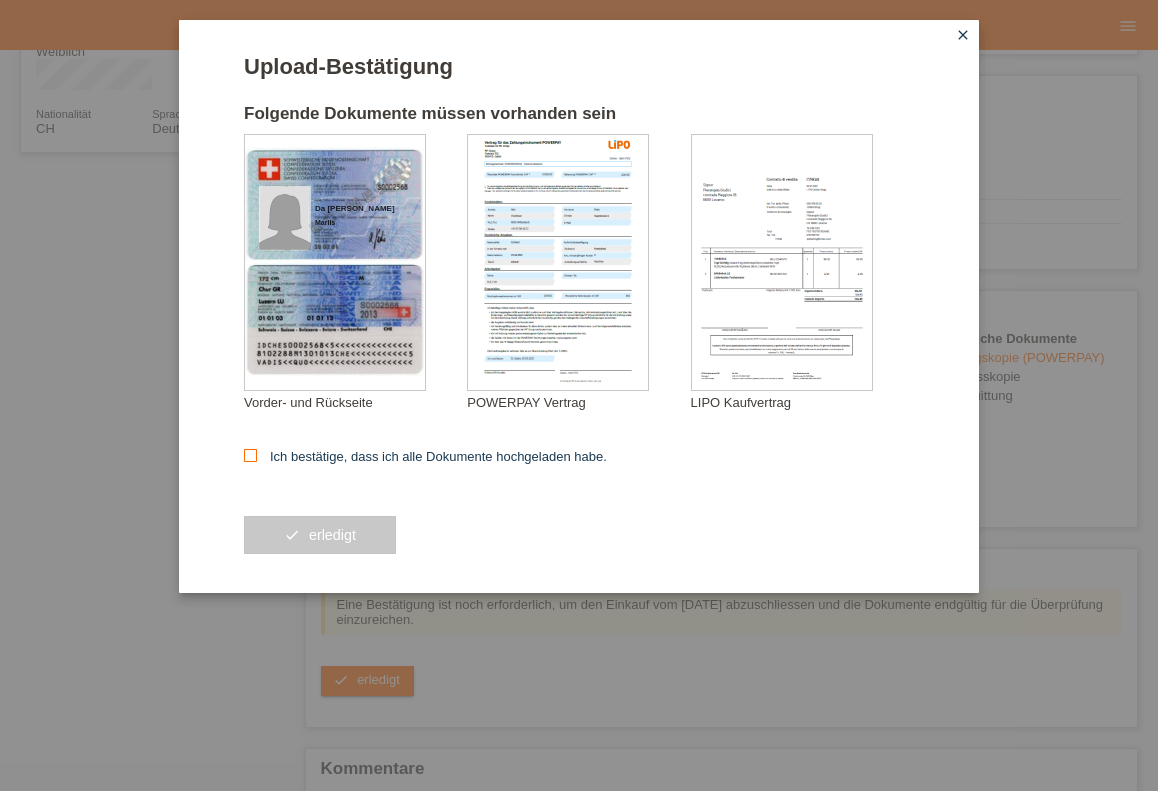 click on "Ich bestätige, dass ich alle Dokumente hochgeladen habe." at bounding box center [425, 456] 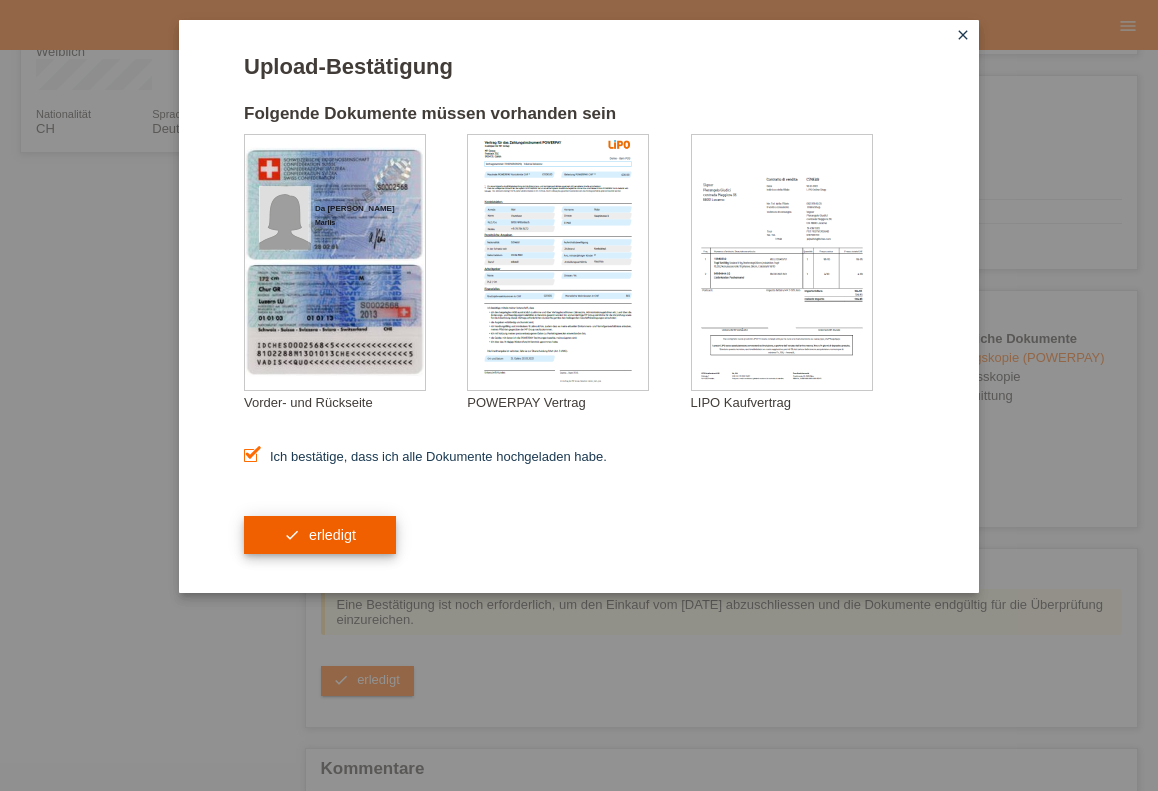 click on "erledigt" at bounding box center (332, 535) 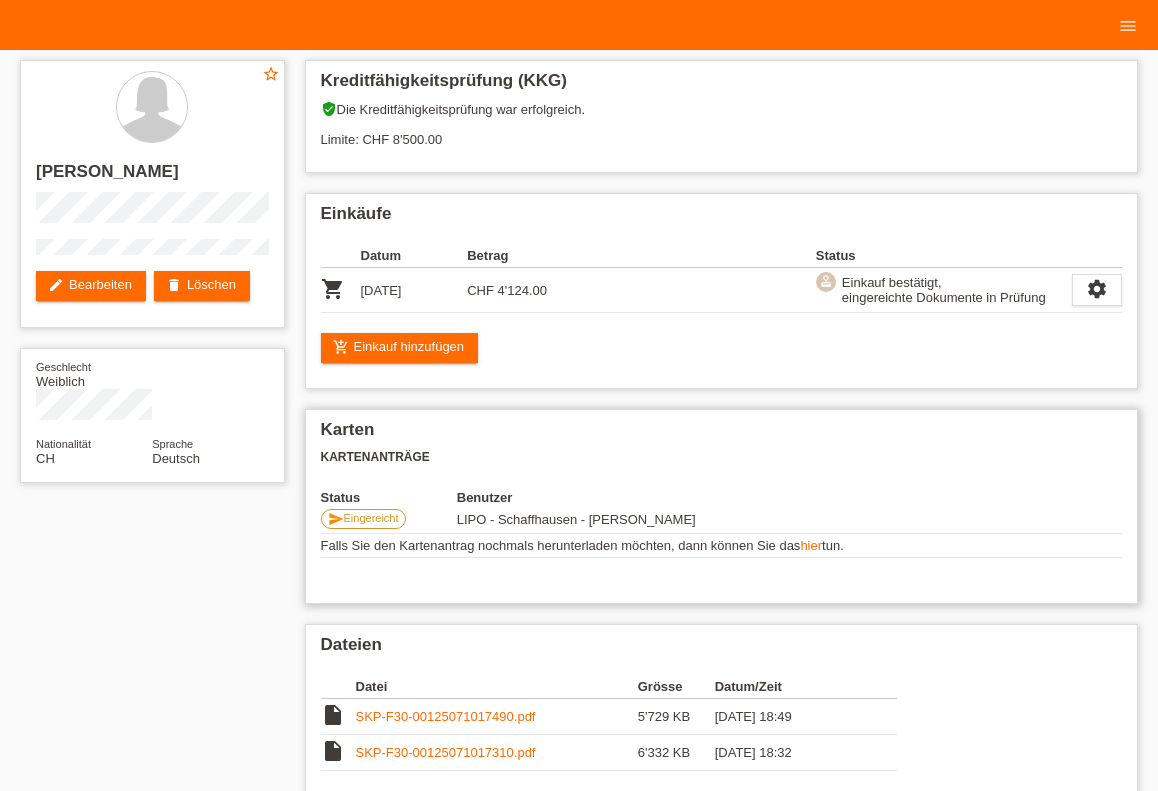 scroll, scrollTop: 0, scrollLeft: 0, axis: both 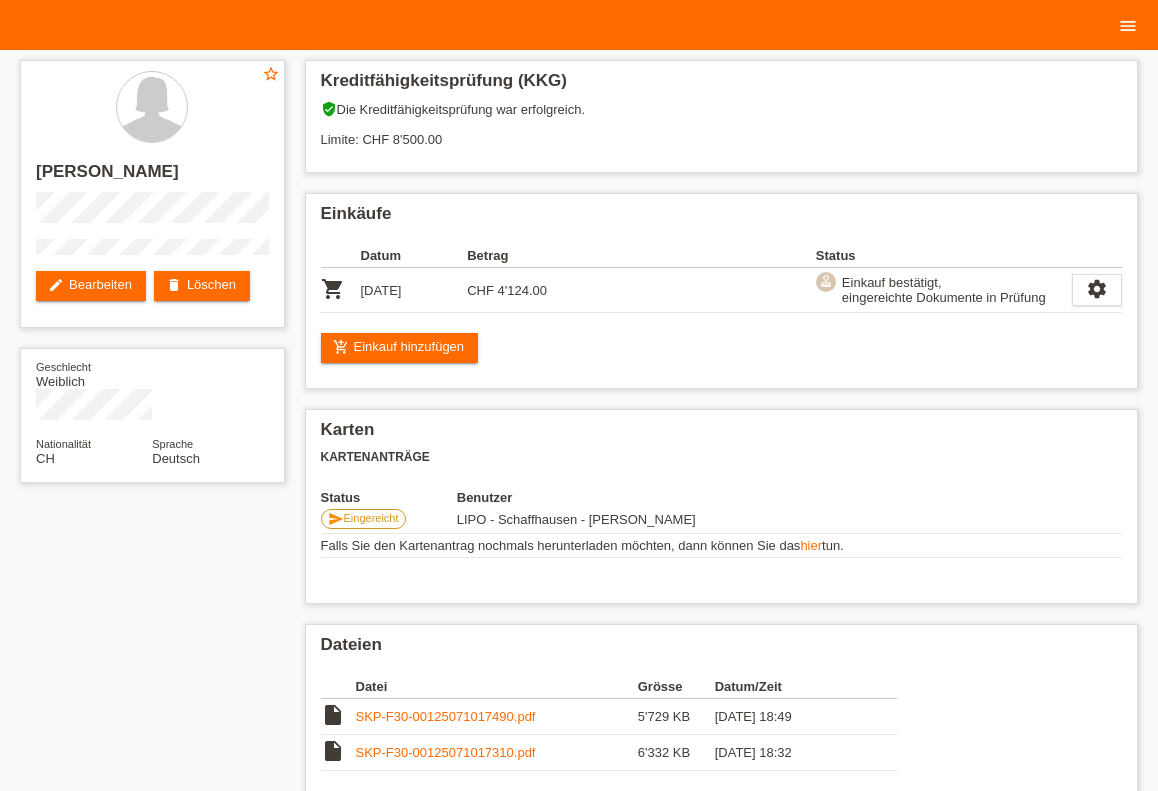 click on "menu" at bounding box center (1128, 25) 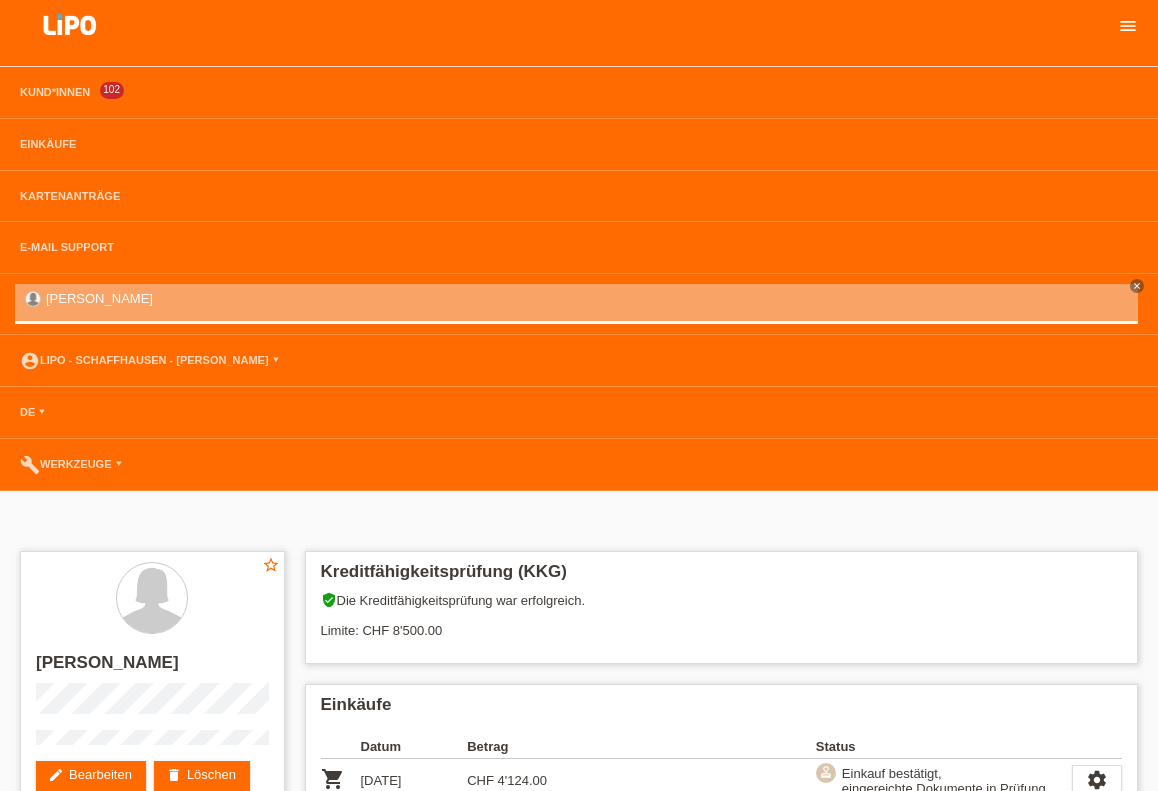 click on "menu" at bounding box center [1128, 26] 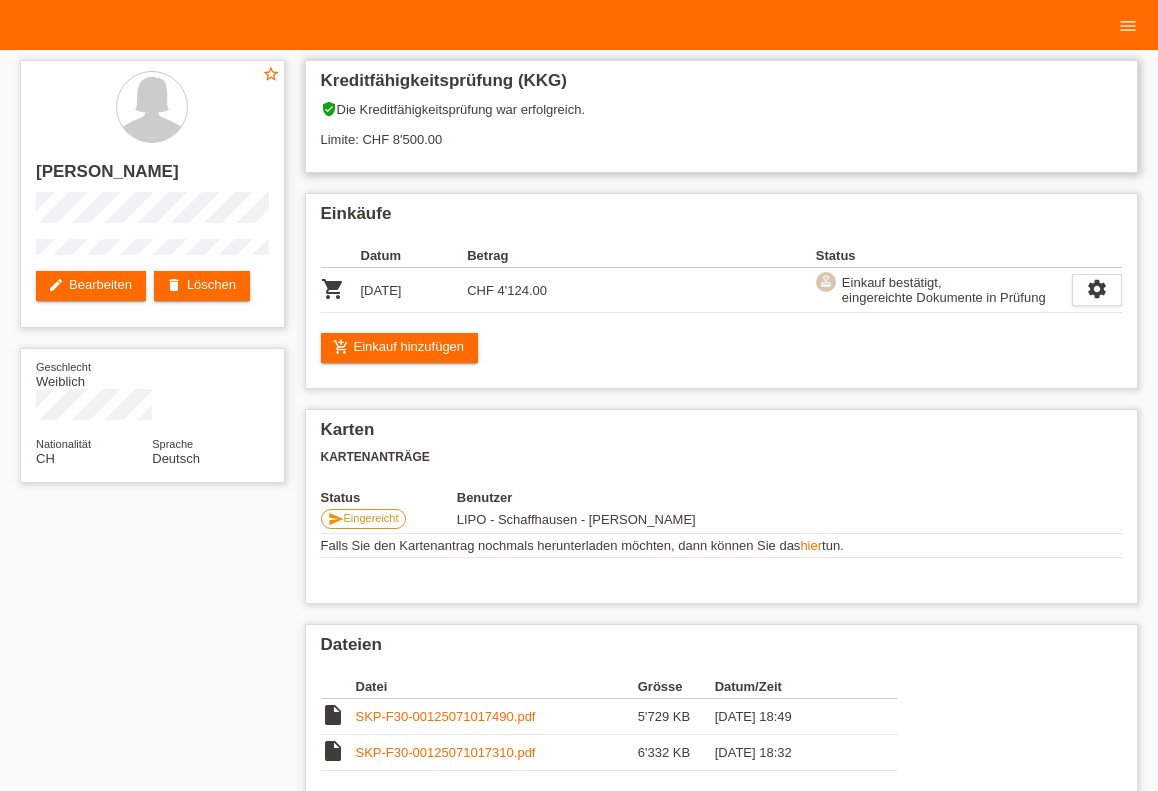 click on "verified_user  Die Kreditfähigkeitsprüfung war erfolgreich.
Limite: CHF 8'500.00" at bounding box center (722, 131) 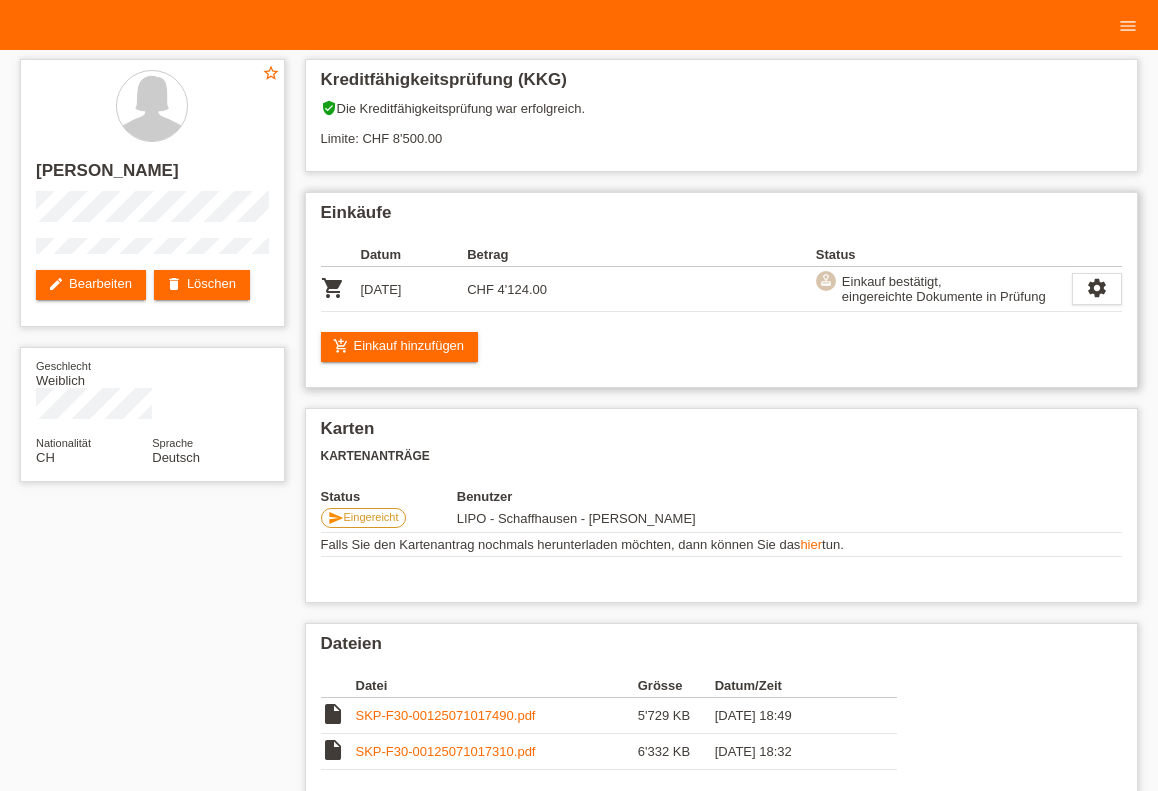 scroll, scrollTop: 0, scrollLeft: 0, axis: both 